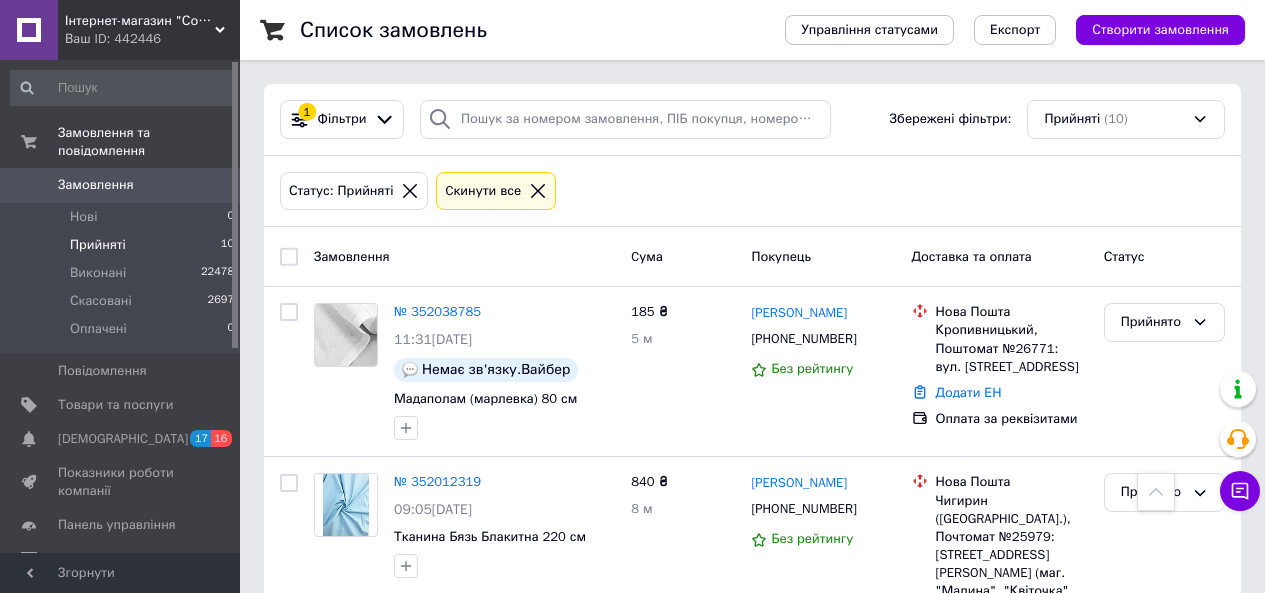 scroll, scrollTop: 580, scrollLeft: 0, axis: vertical 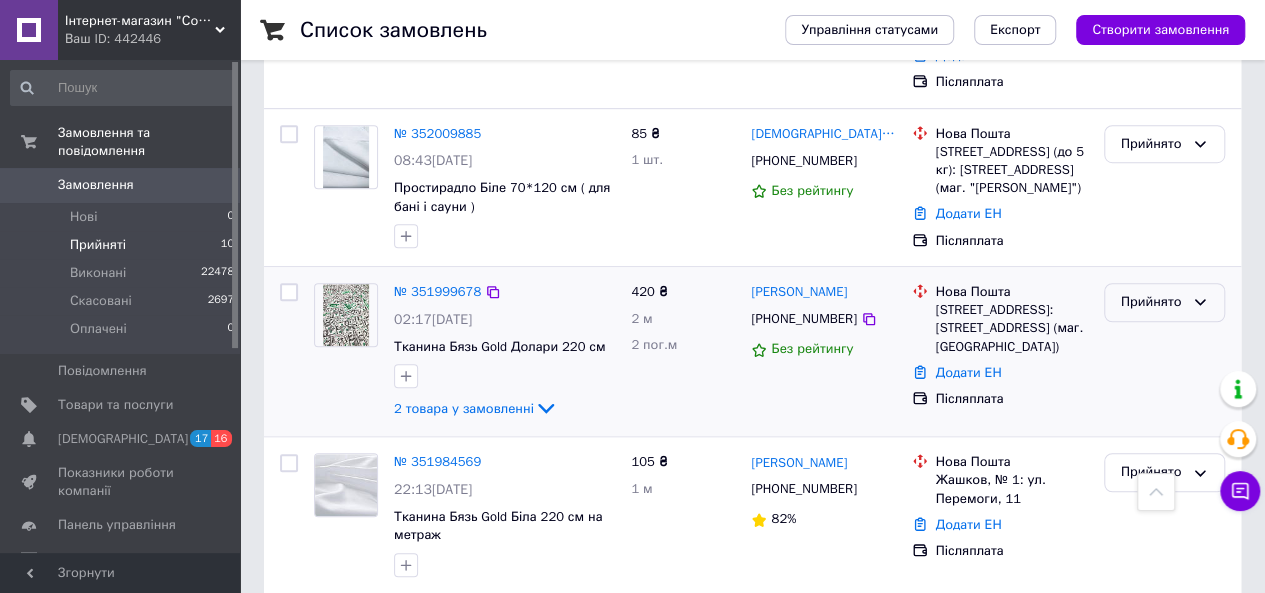 click on "Прийнято" at bounding box center (1164, 302) 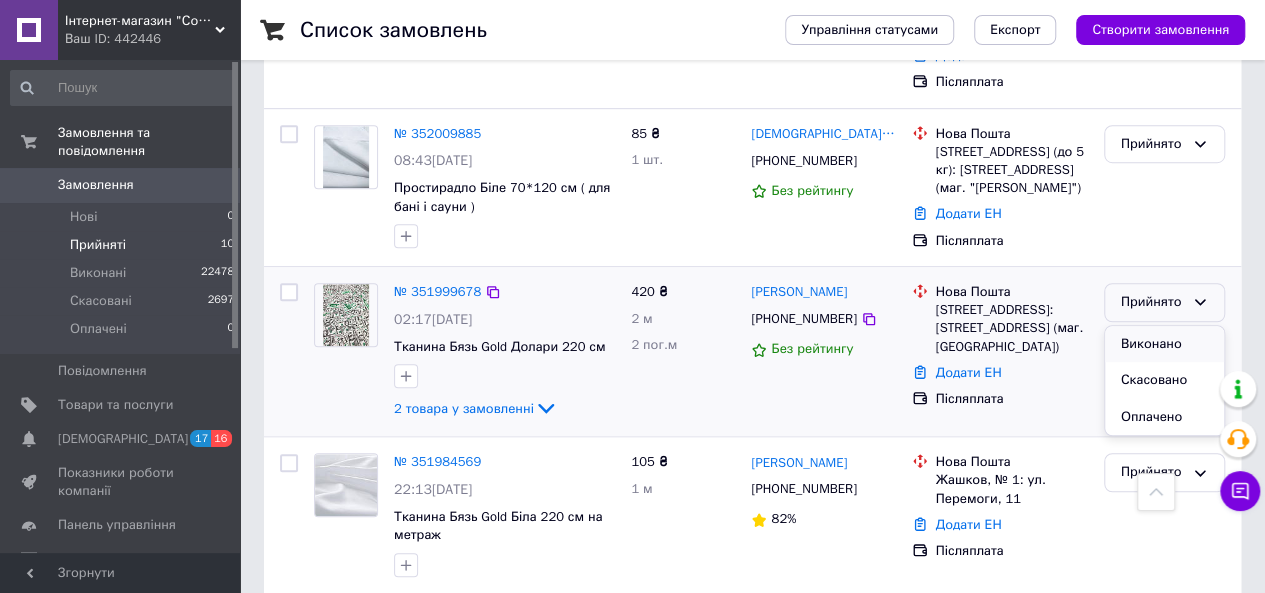click on "Виконано" at bounding box center (1164, 344) 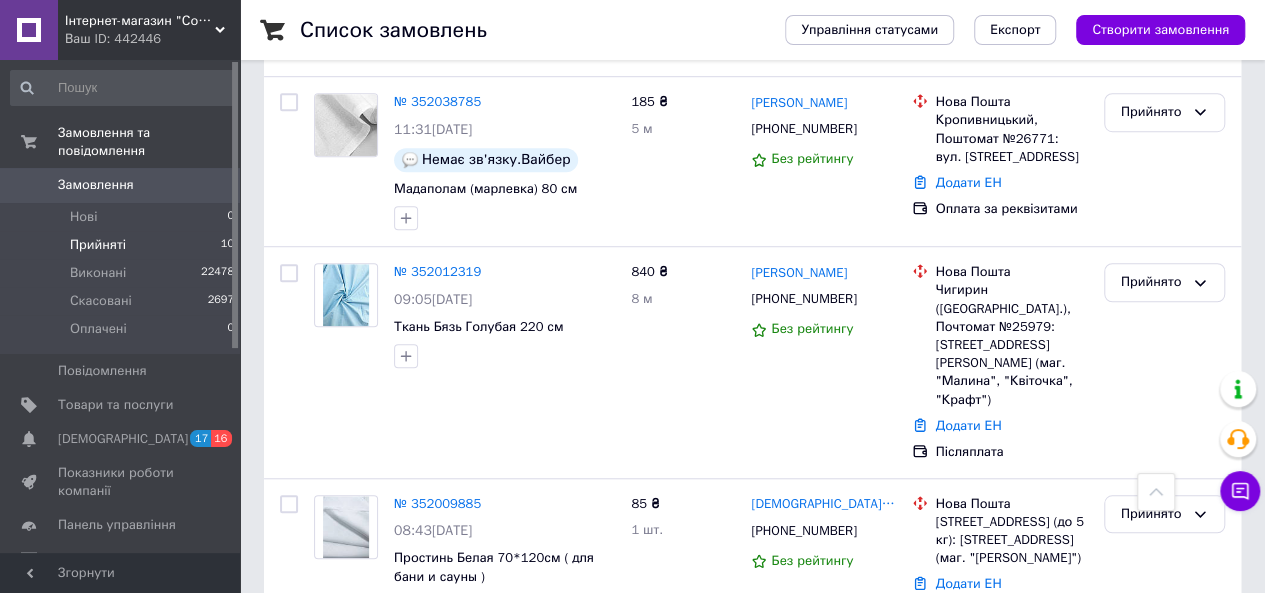 scroll, scrollTop: 406, scrollLeft: 0, axis: vertical 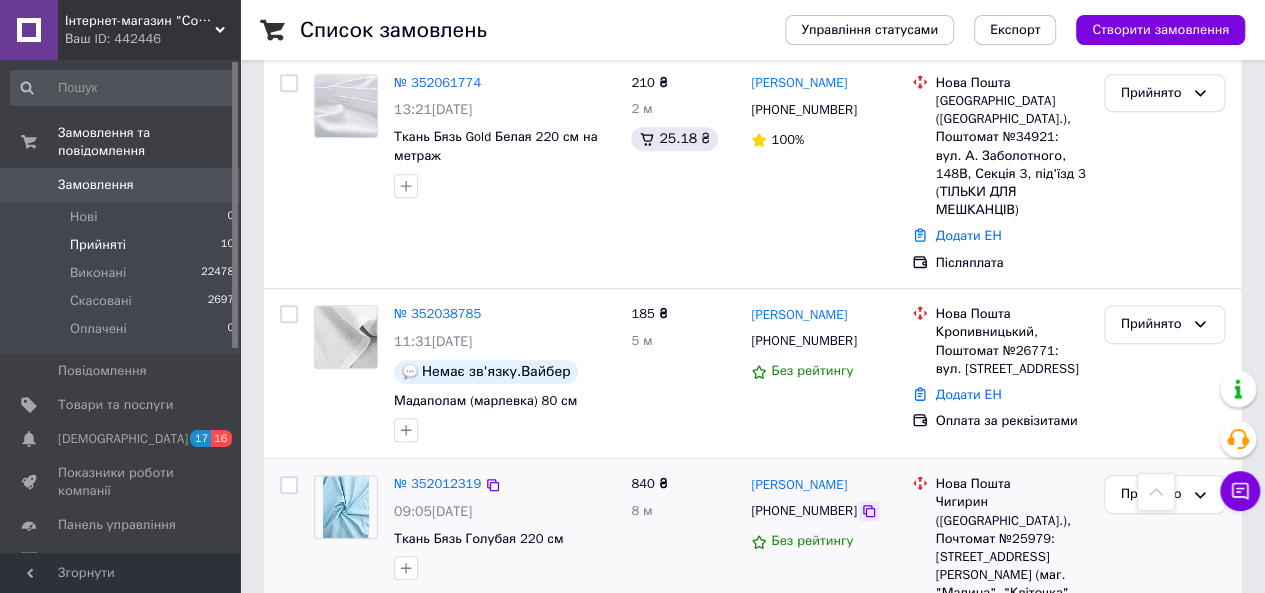 click 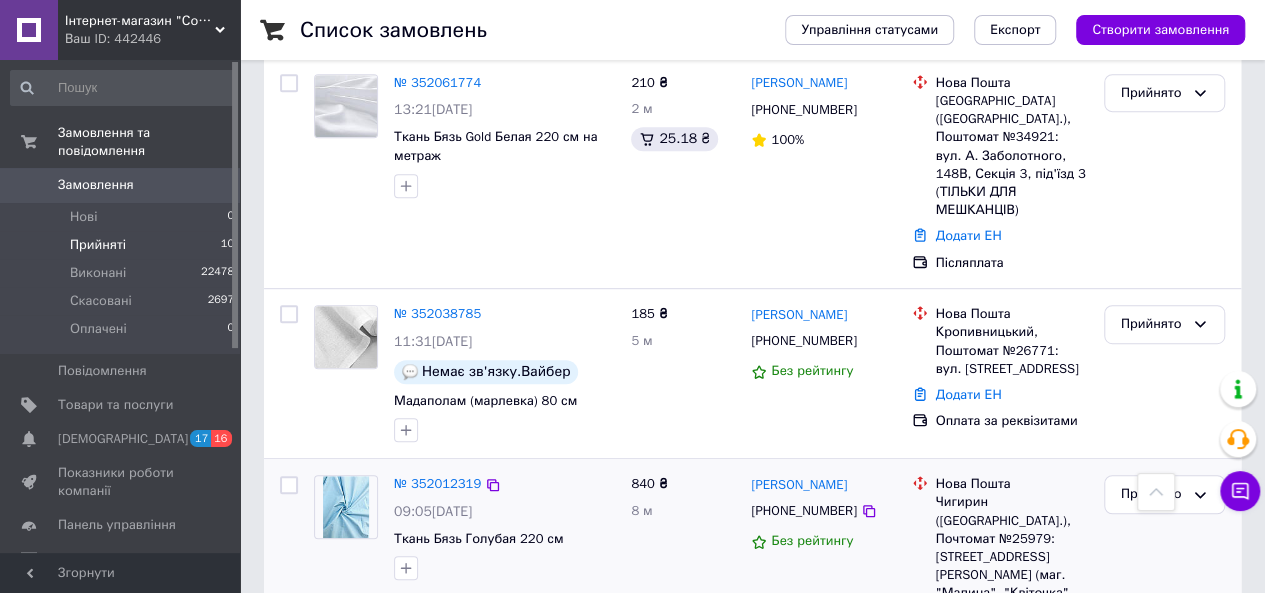 click on "[PERSON_NAME] [PHONE_NUMBER] Без рейтингу" at bounding box center (823, 574) 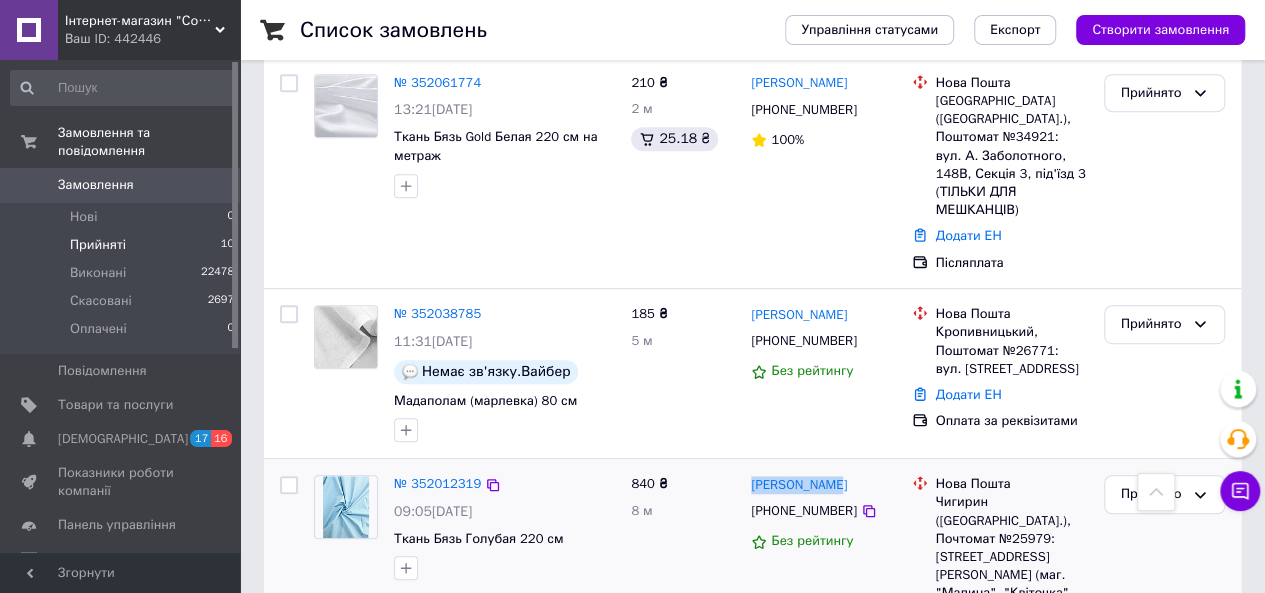 drag, startPoint x: 791, startPoint y: 451, endPoint x: 743, endPoint y: 455, distance: 48.166378 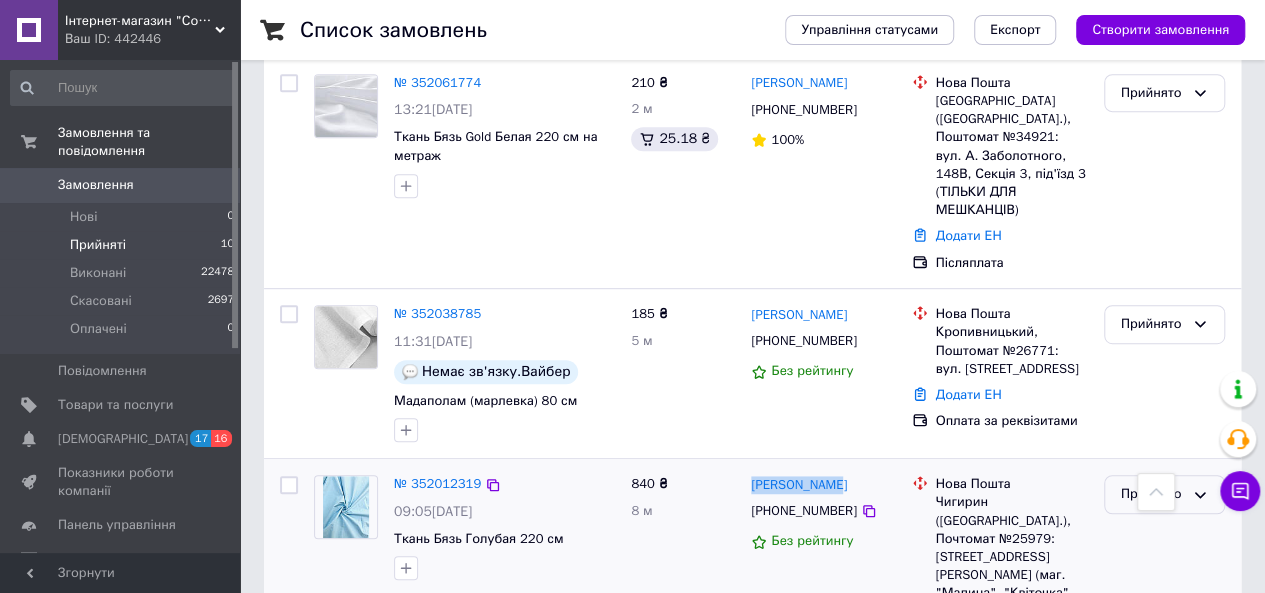 click on "Прийнято" at bounding box center (1152, 494) 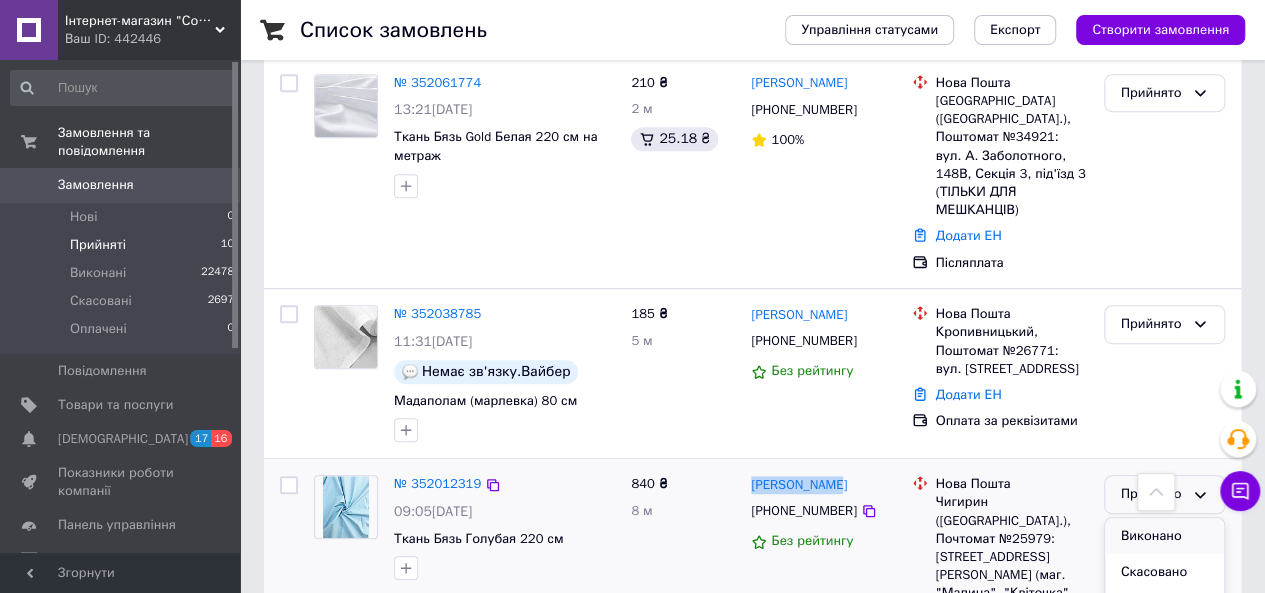 click on "Виконано" at bounding box center [1164, 536] 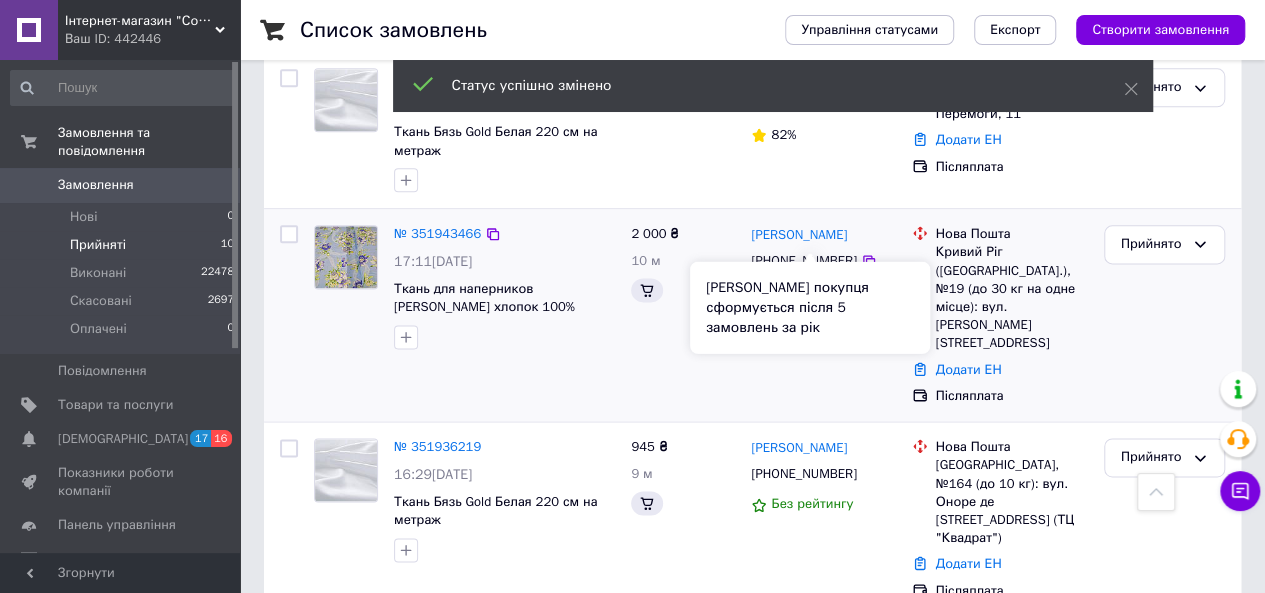 scroll, scrollTop: 1206, scrollLeft: 0, axis: vertical 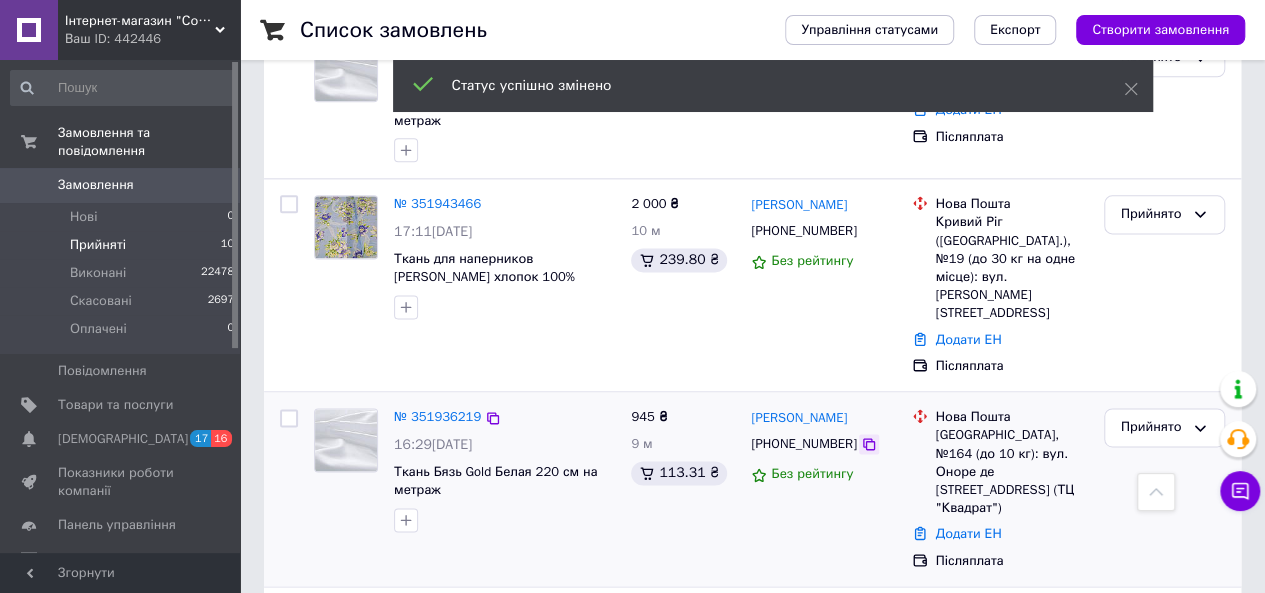 click 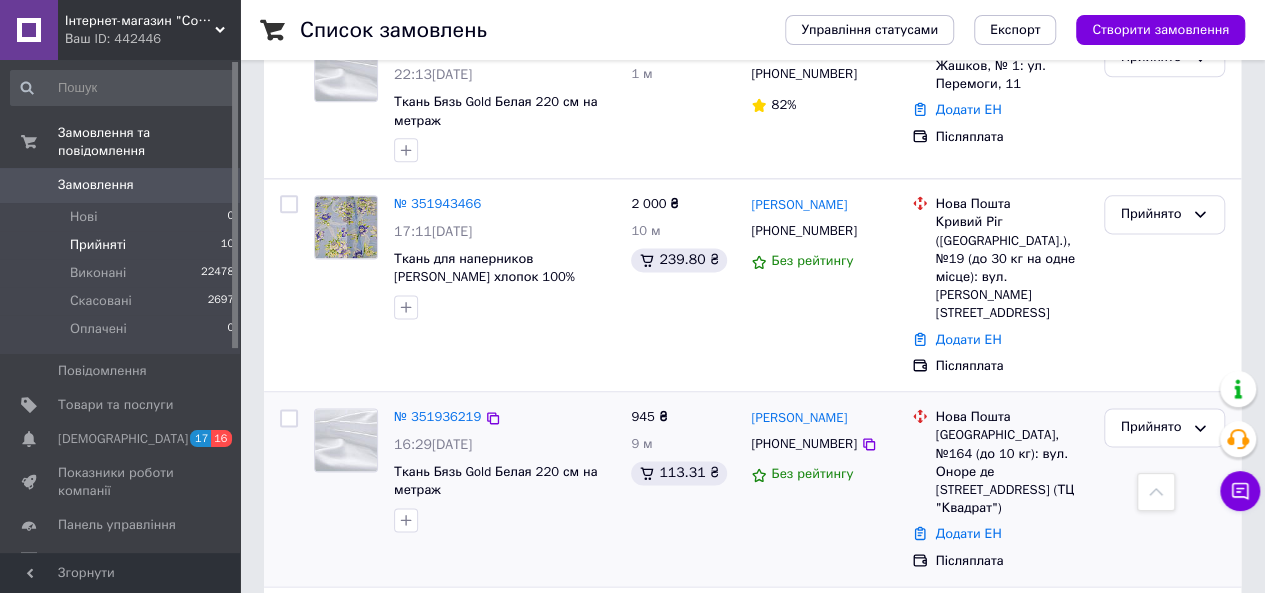 drag, startPoint x: 872, startPoint y: 349, endPoint x: 748, endPoint y: 347, distance: 124.01613 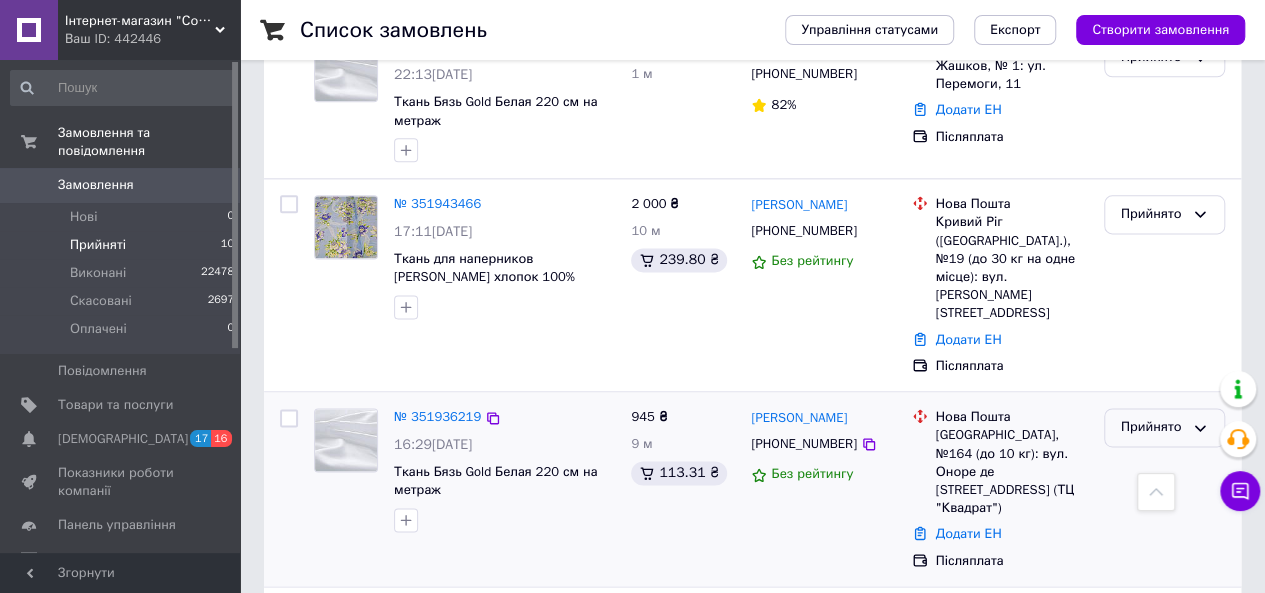 click on "Прийнято" at bounding box center (1152, 427) 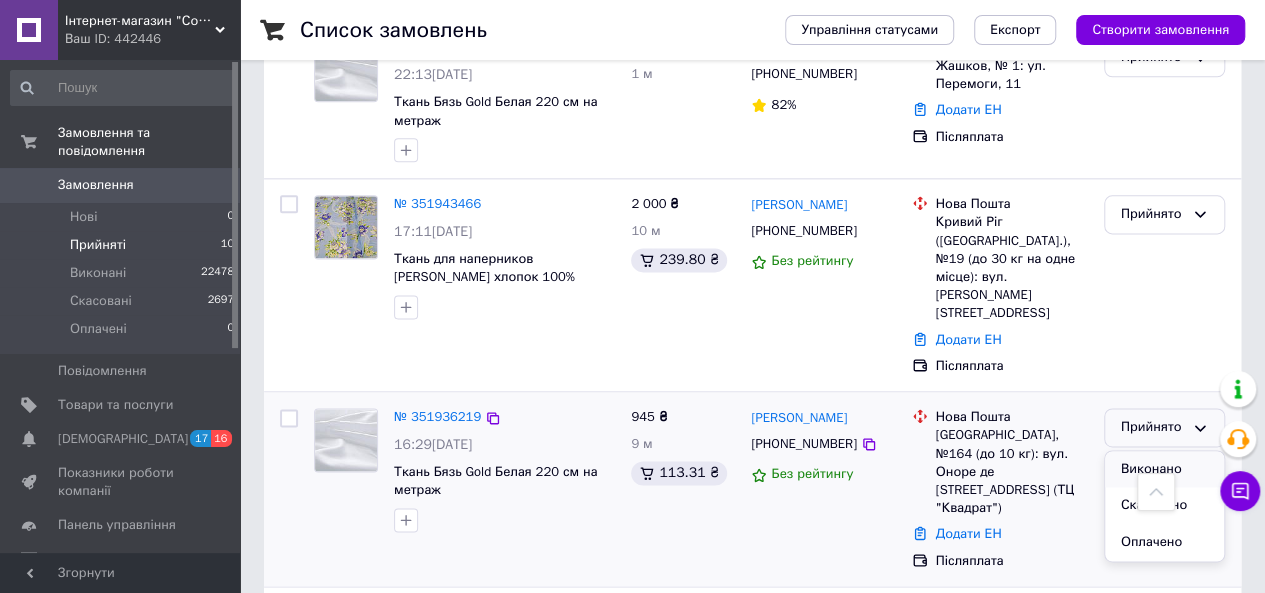 click on "Виконано" at bounding box center (1164, 469) 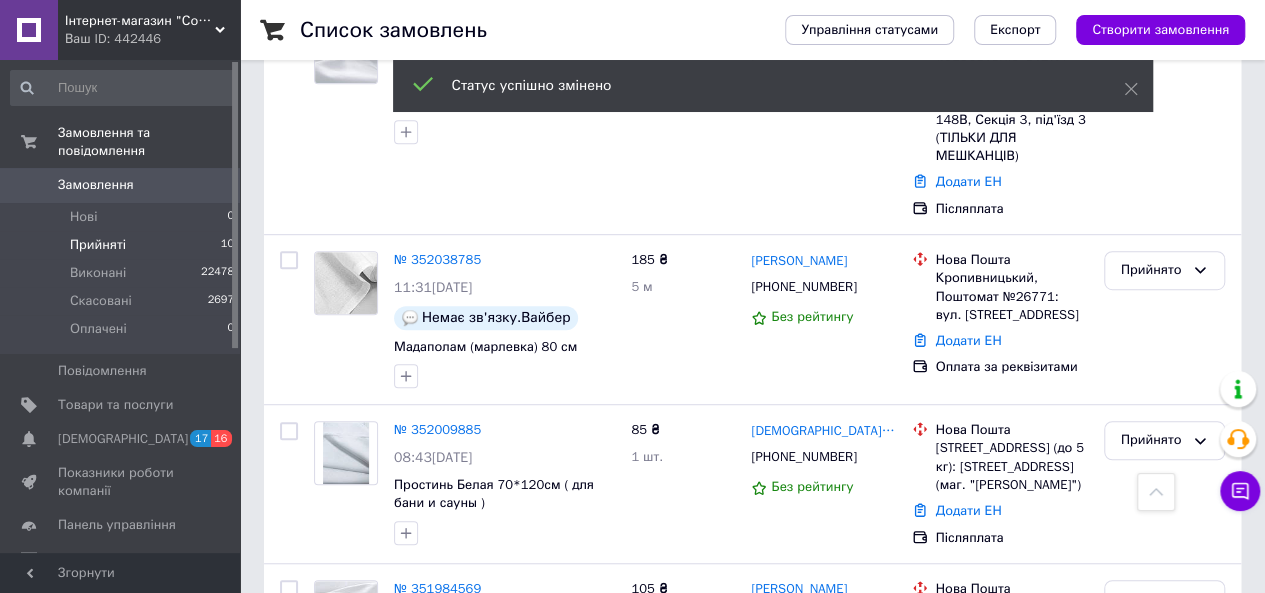 scroll, scrollTop: 441, scrollLeft: 0, axis: vertical 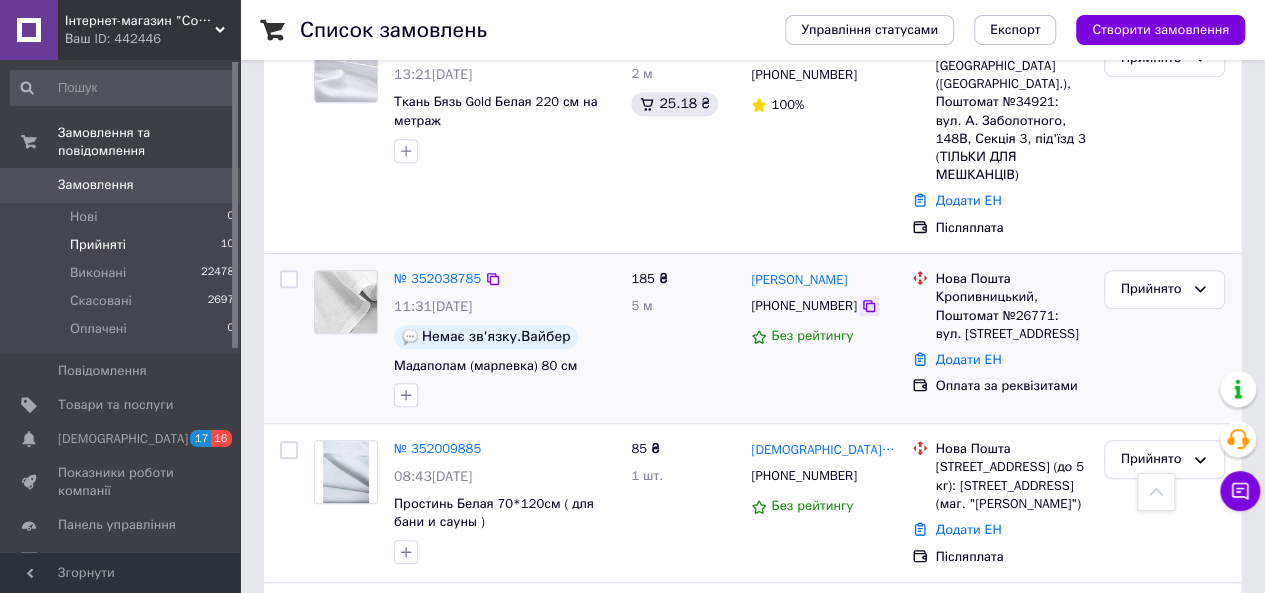 click 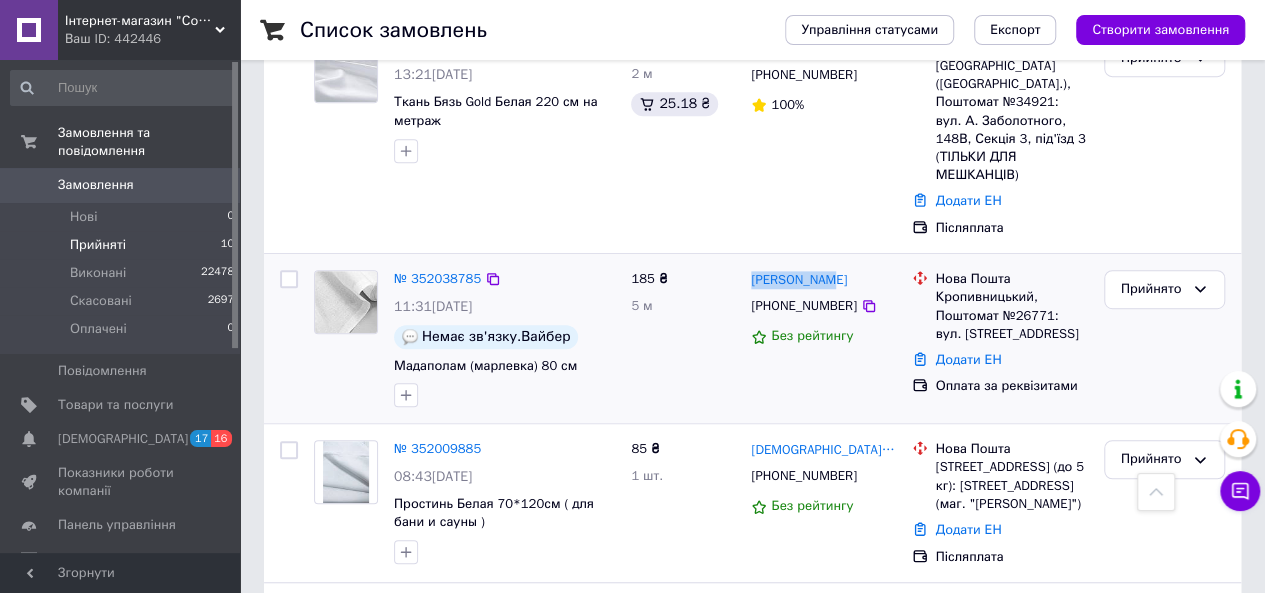 drag, startPoint x: 830, startPoint y: 235, endPoint x: 748, endPoint y: 241, distance: 82.219215 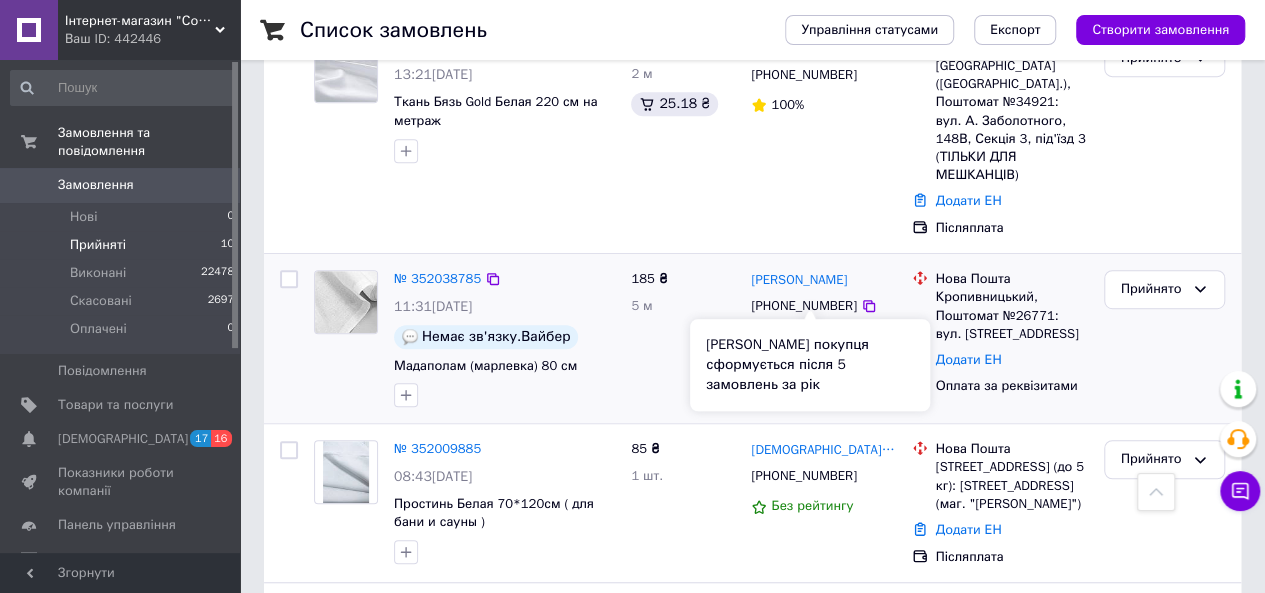 click on "Без рейтингу" at bounding box center [812, 335] 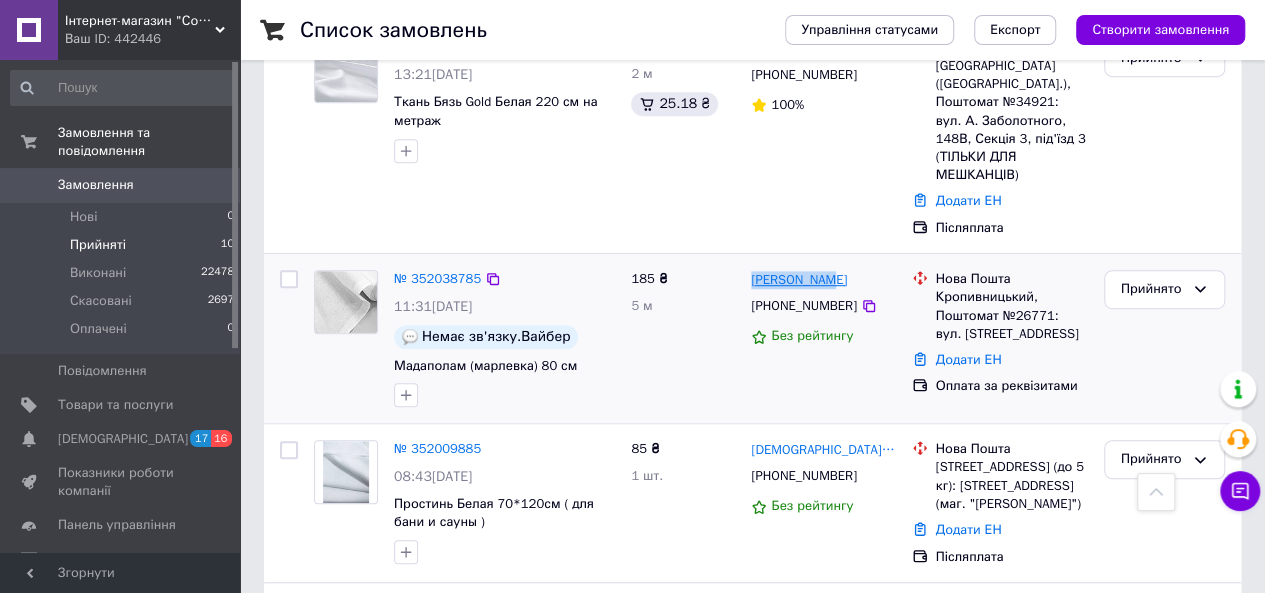 drag, startPoint x: 838, startPoint y: 243, endPoint x: 756, endPoint y: 232, distance: 82.73451 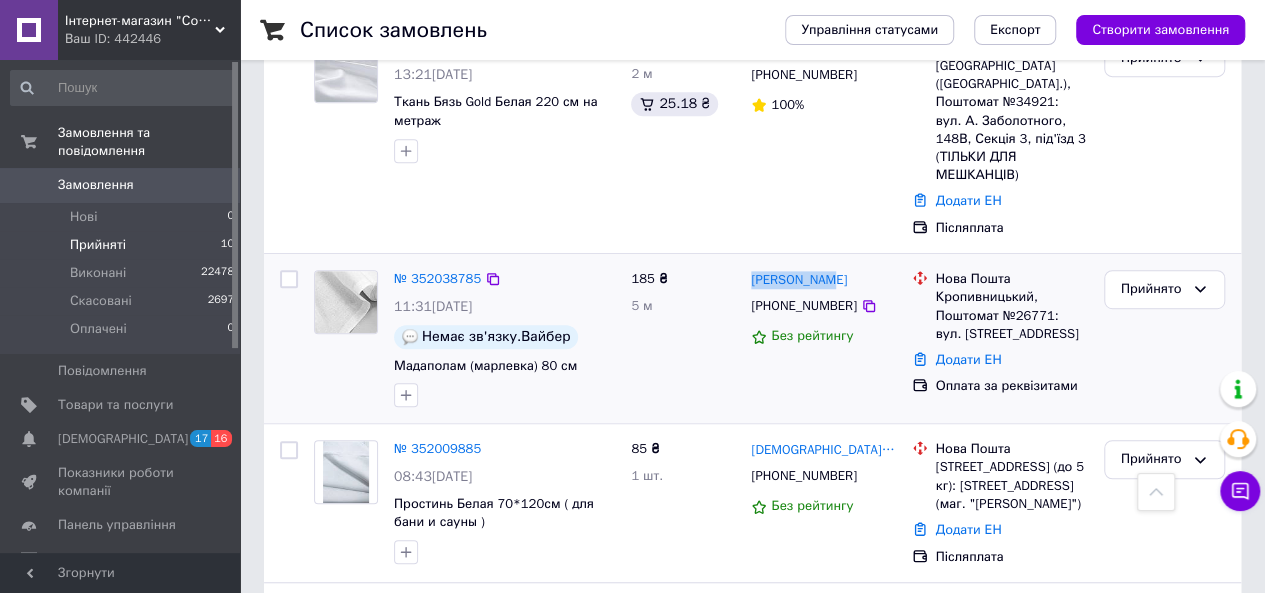 copy on "[PERSON_NAME]" 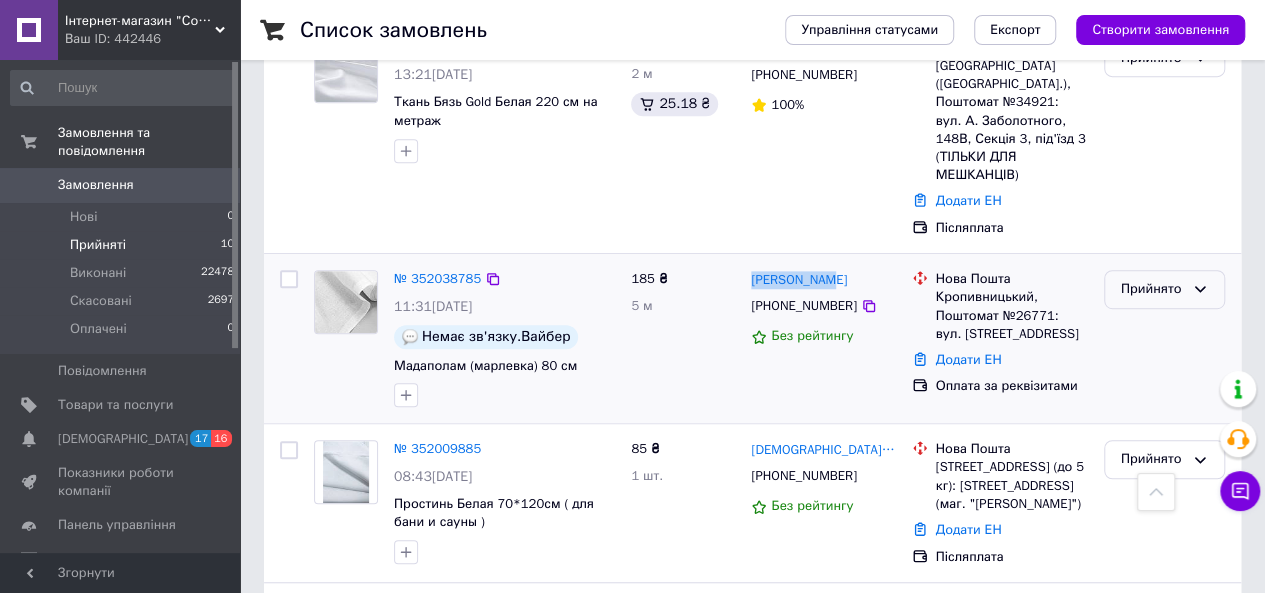 click on "Прийнято" at bounding box center (1152, 289) 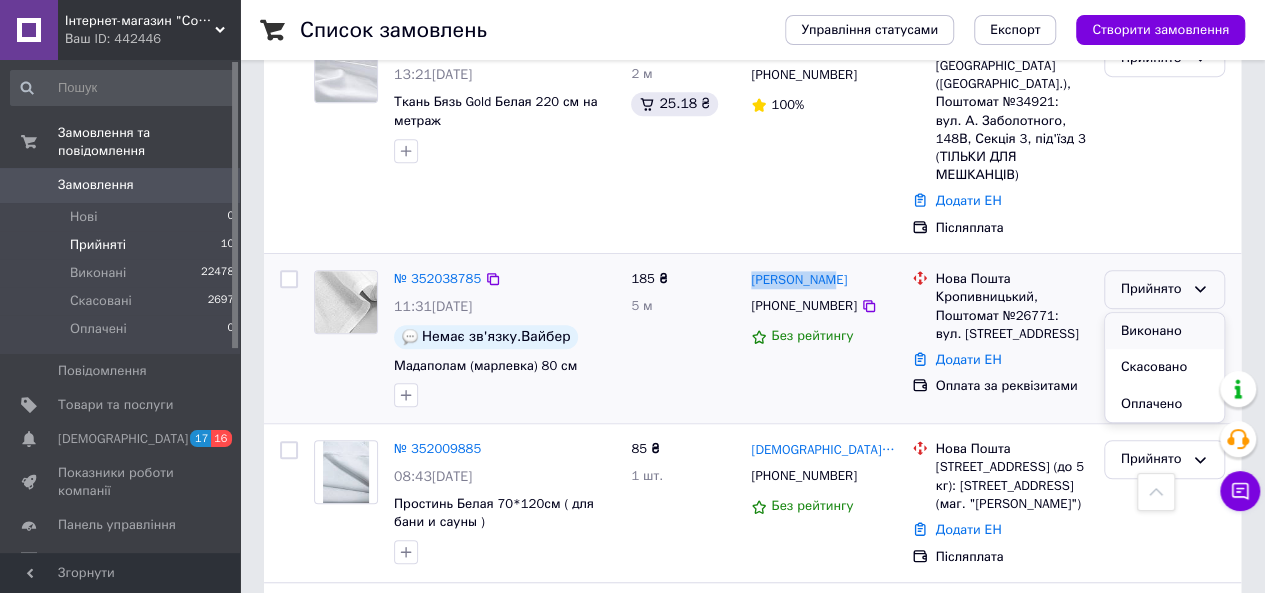 click on "Виконано" at bounding box center [1164, 331] 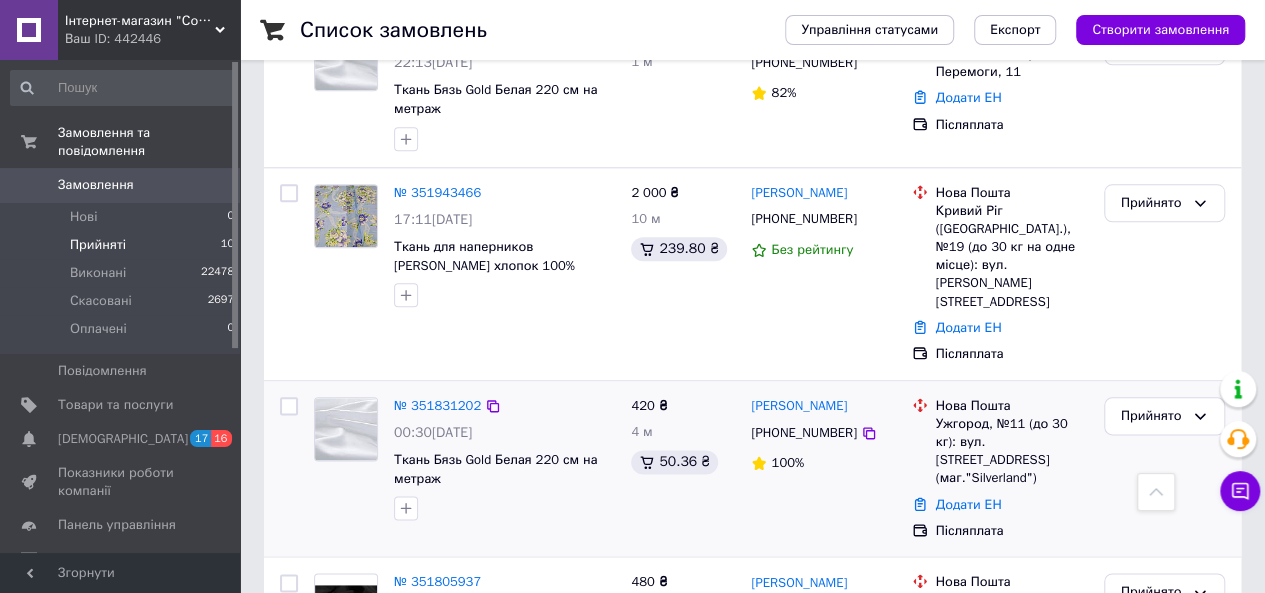 scroll, scrollTop: 1041, scrollLeft: 0, axis: vertical 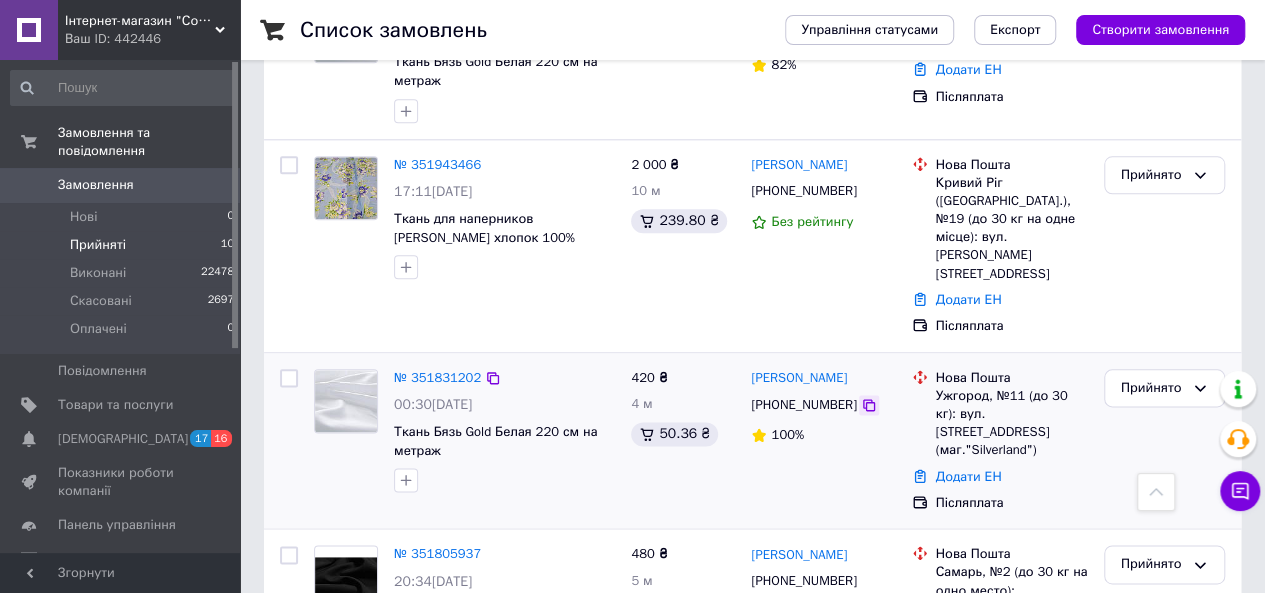 click 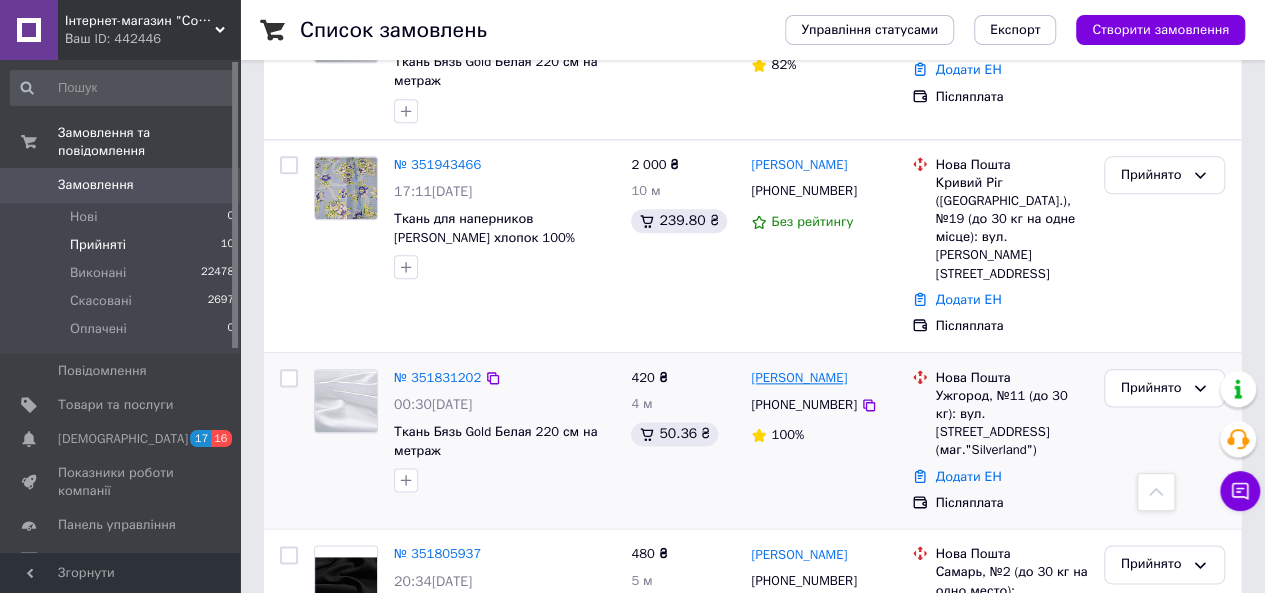 drag, startPoint x: 860, startPoint y: 333, endPoint x: 752, endPoint y: 338, distance: 108.11568 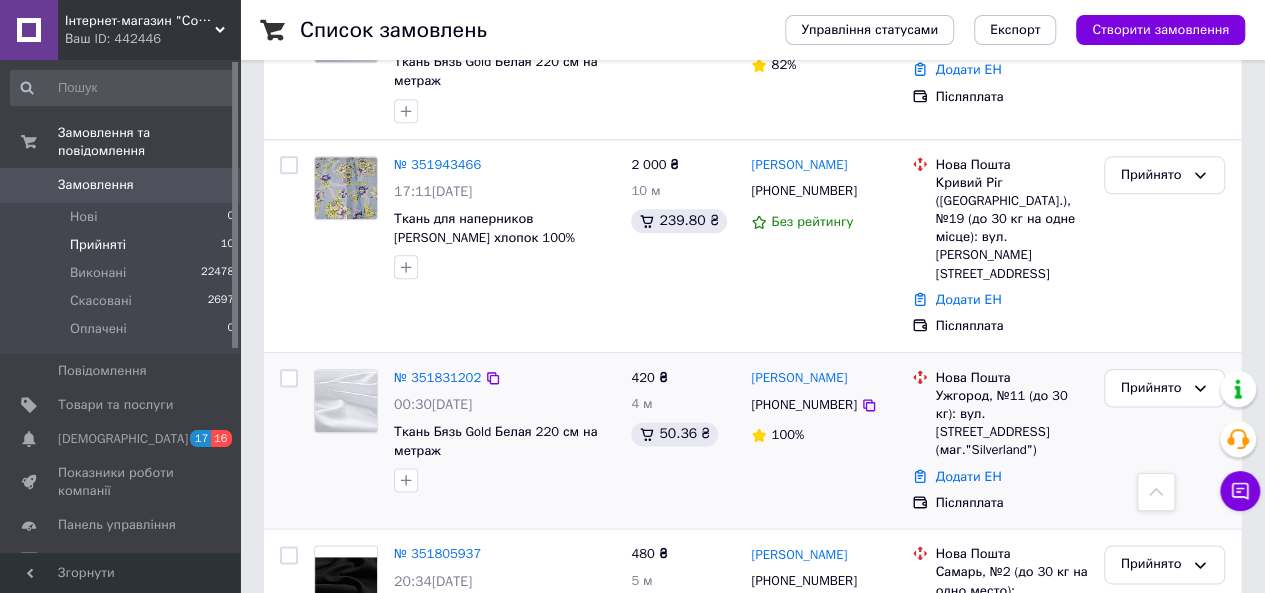 copy on "[PERSON_NAME]" 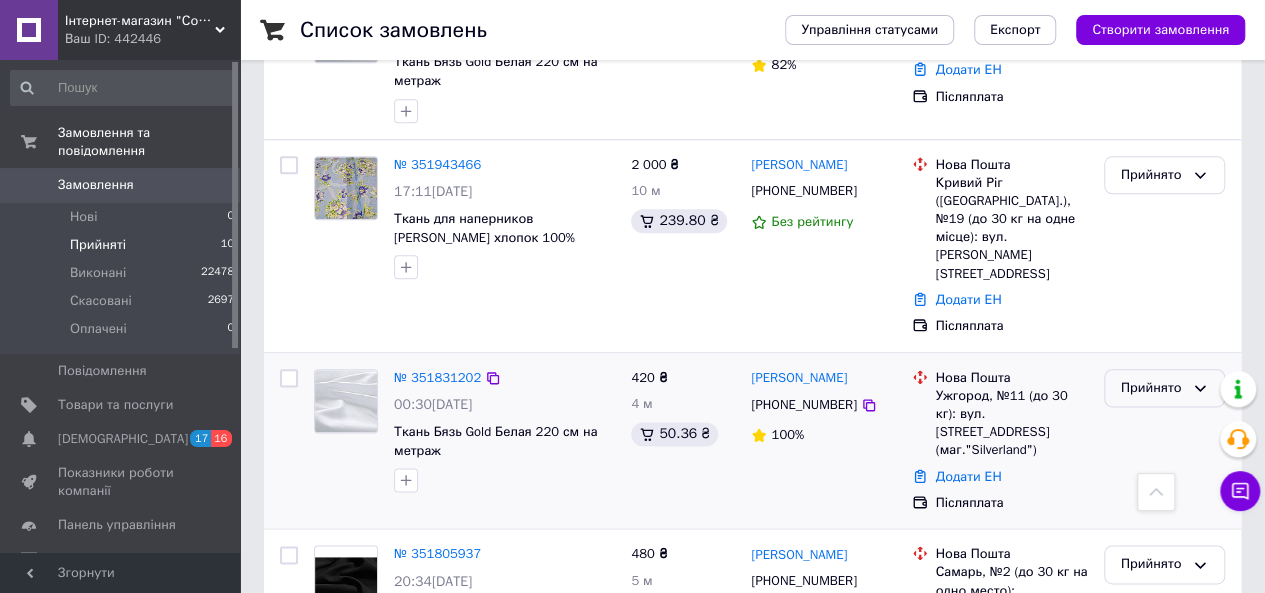 click on "Прийнято" at bounding box center [1152, 388] 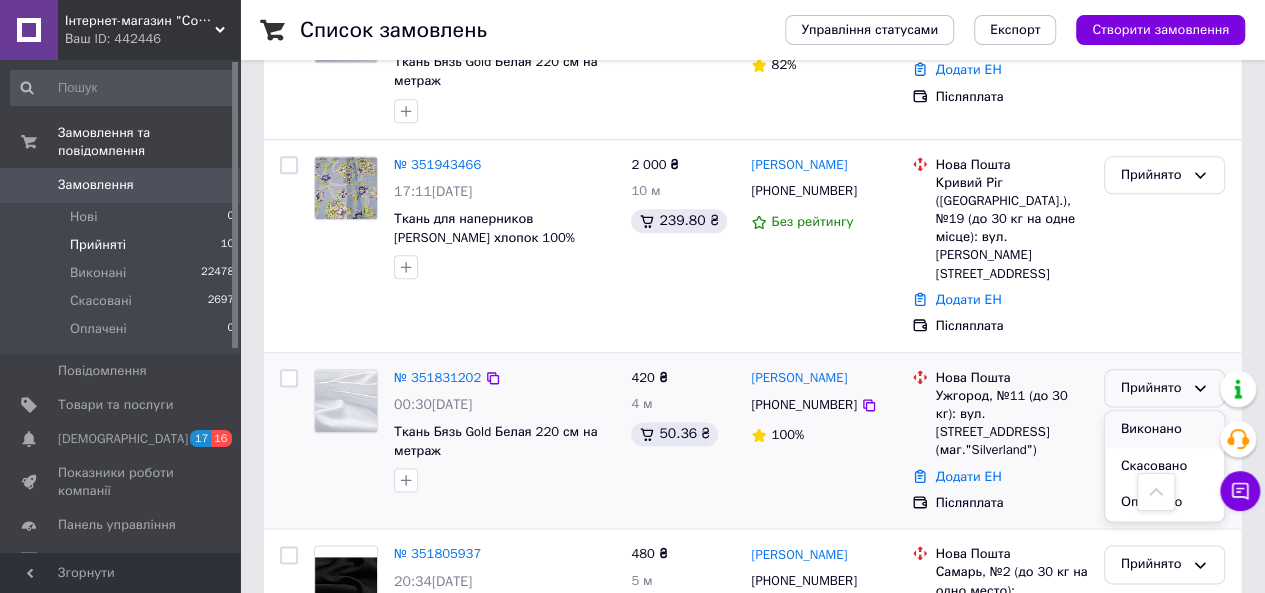 click on "Виконано" at bounding box center (1164, 429) 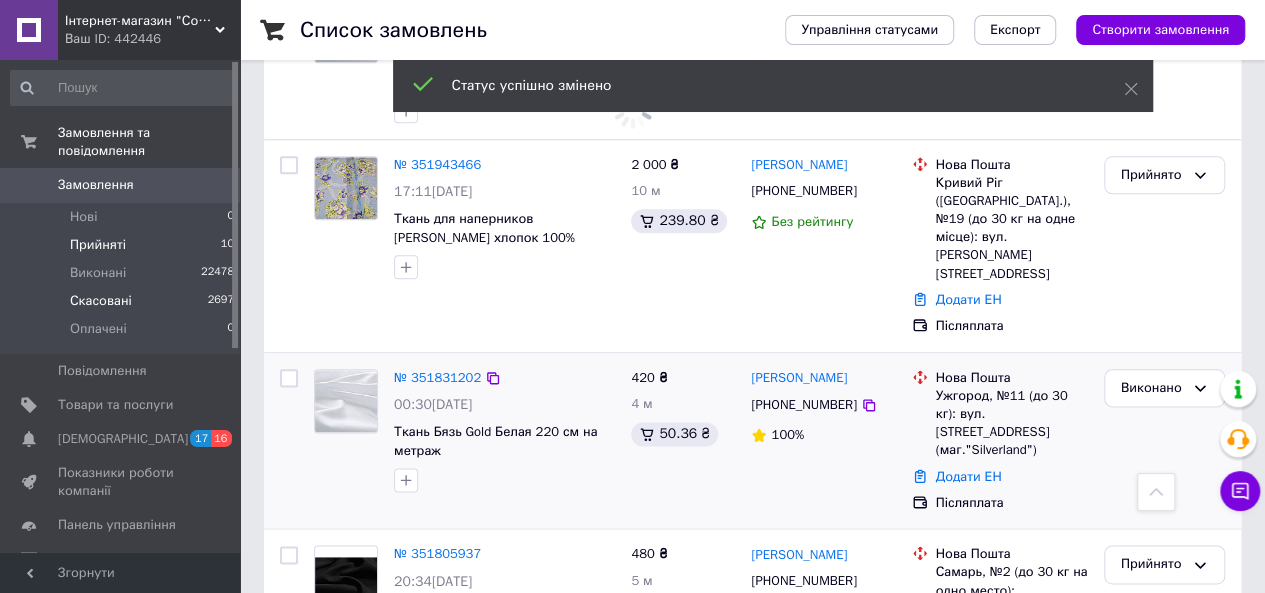scroll, scrollTop: 871, scrollLeft: 0, axis: vertical 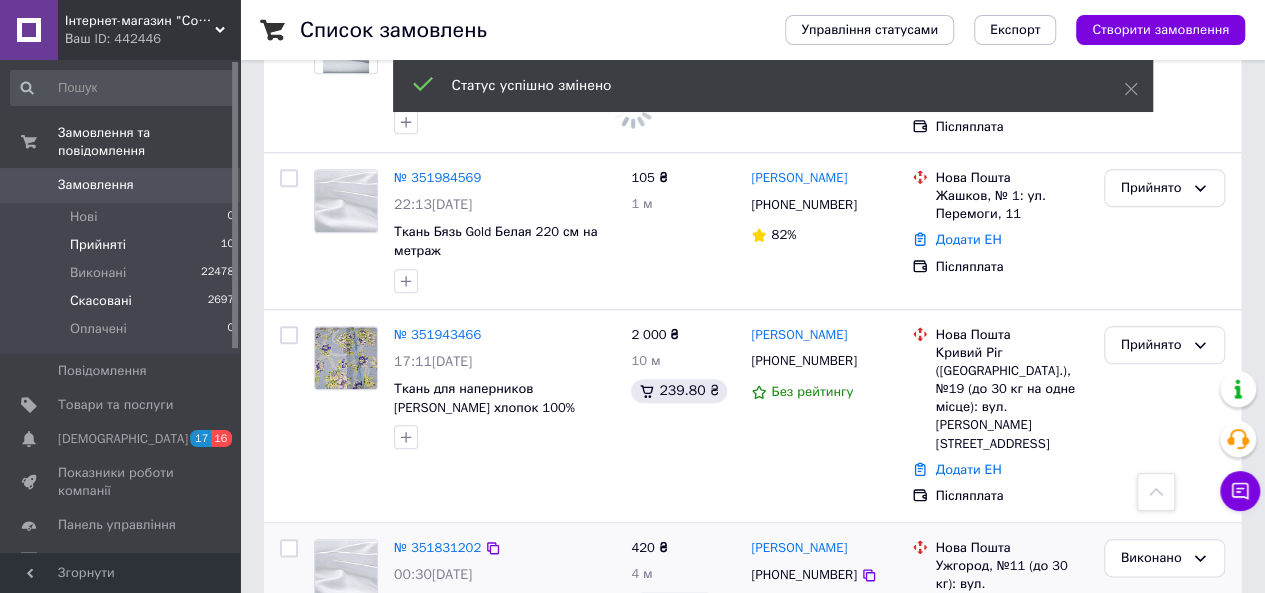 click on "Скасовані" at bounding box center (101, 301) 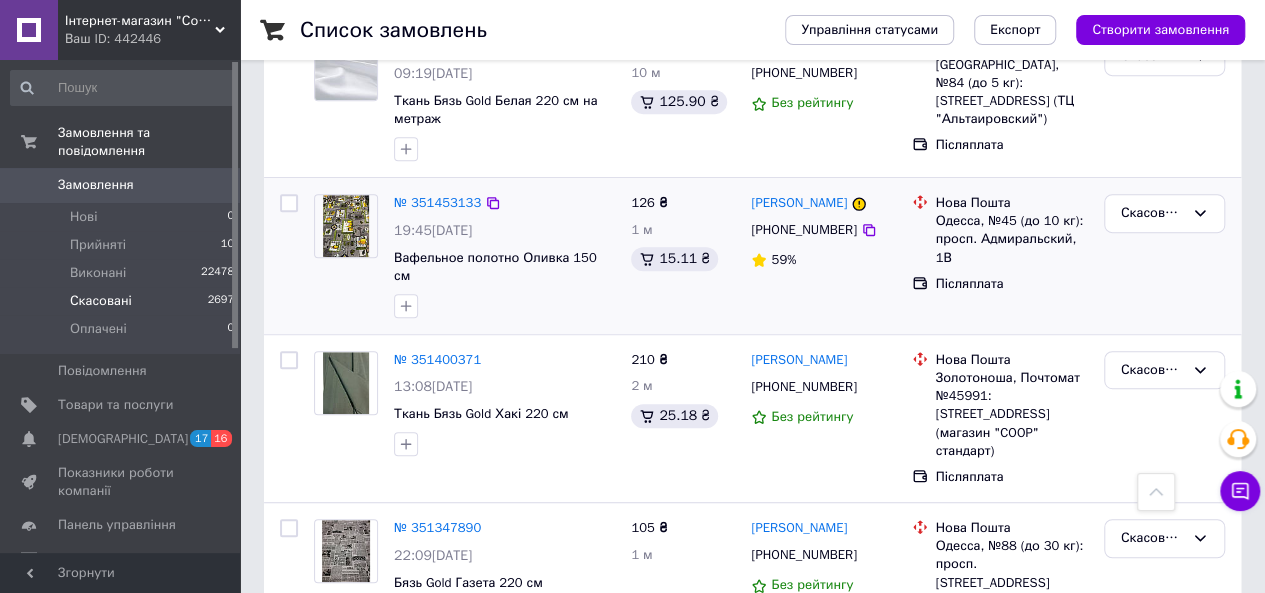scroll, scrollTop: 500, scrollLeft: 0, axis: vertical 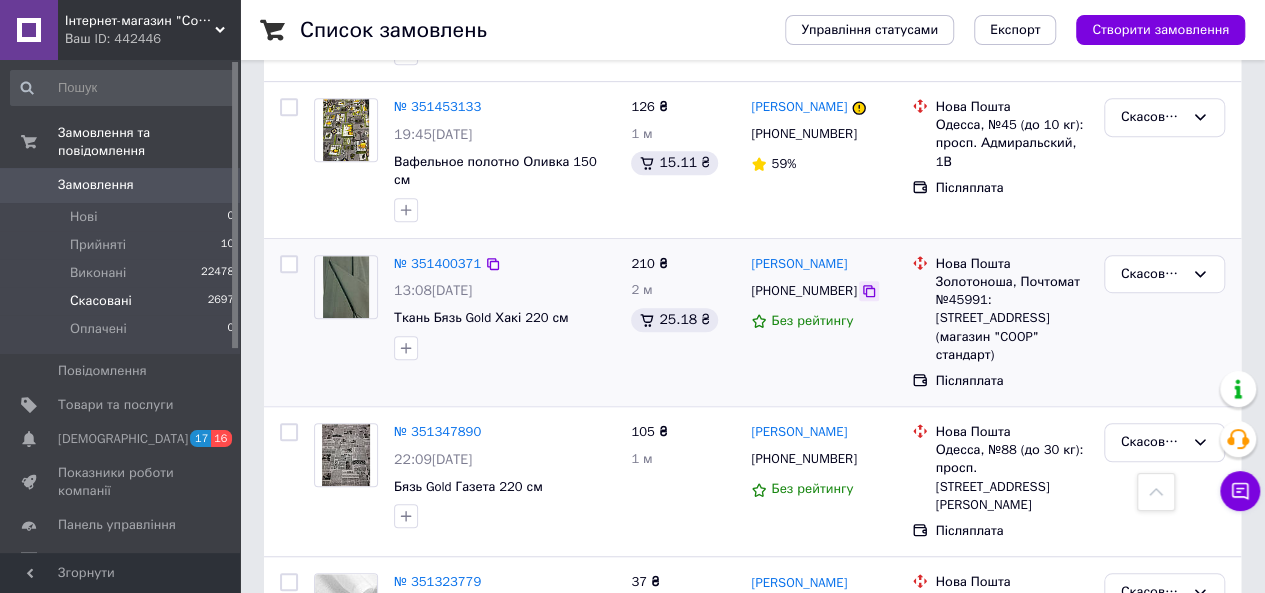 click 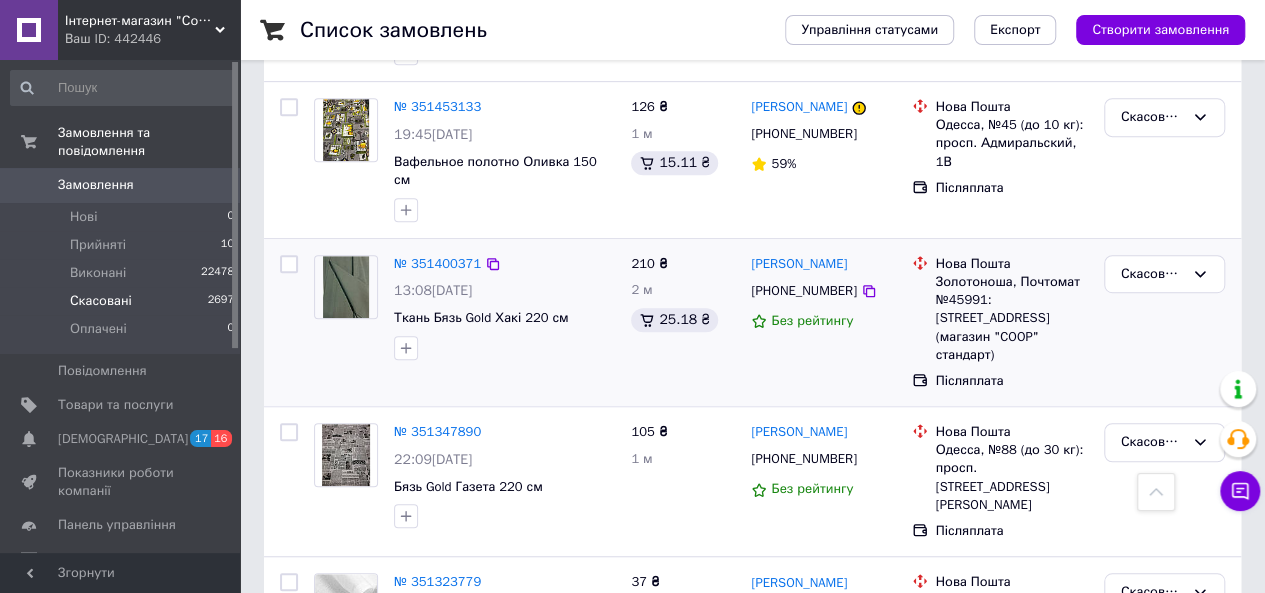 drag, startPoint x: 853, startPoint y: 246, endPoint x: 747, endPoint y: 245, distance: 106.004715 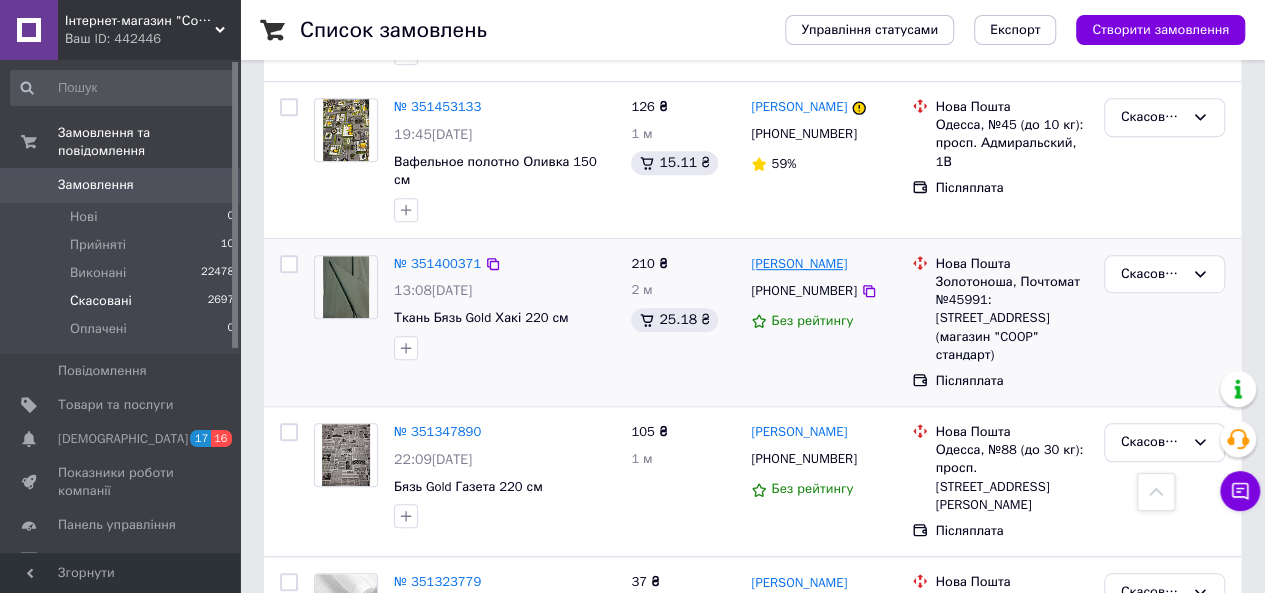 copy on "[PERSON_NAME]" 